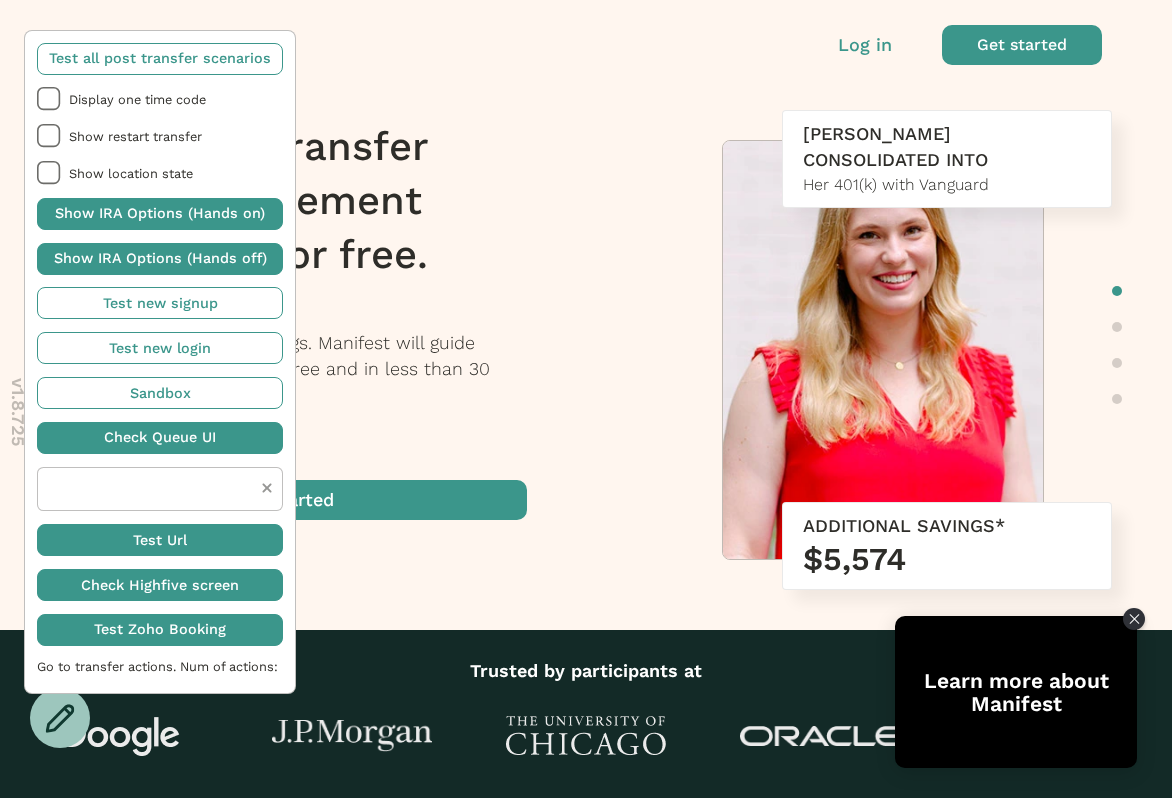 scroll, scrollTop: 0, scrollLeft: 0, axis: both 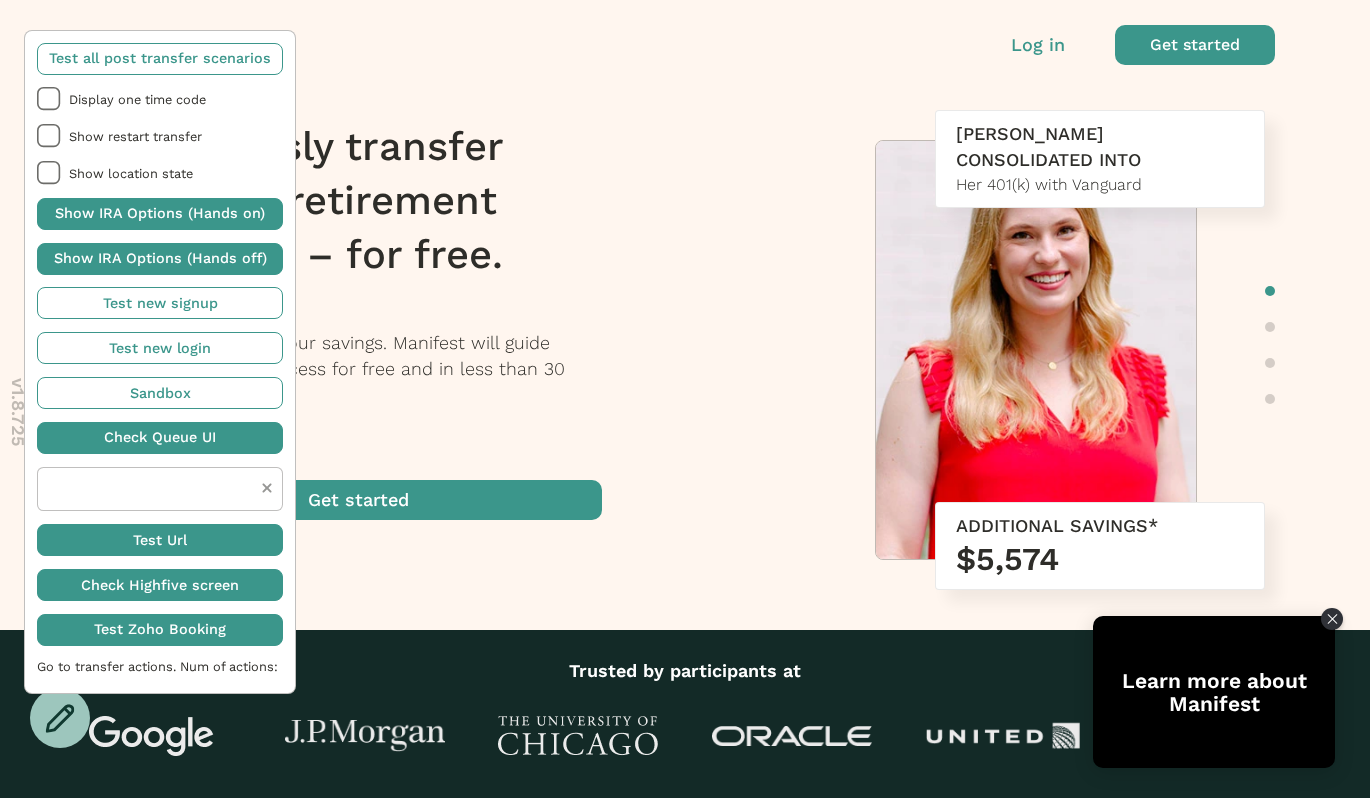 click on "Log in Get started" at bounding box center (685, 40) 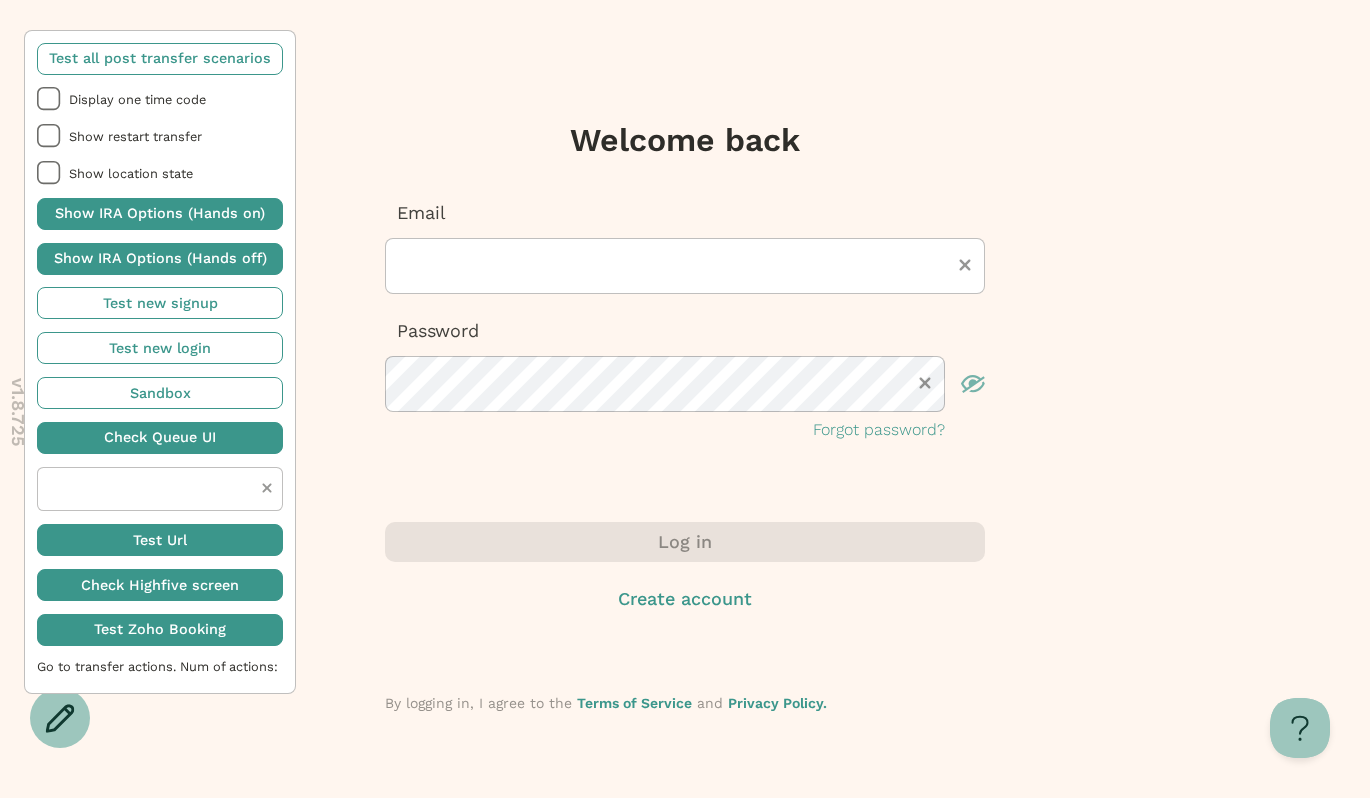 click on "Email" at bounding box center (685, 247) 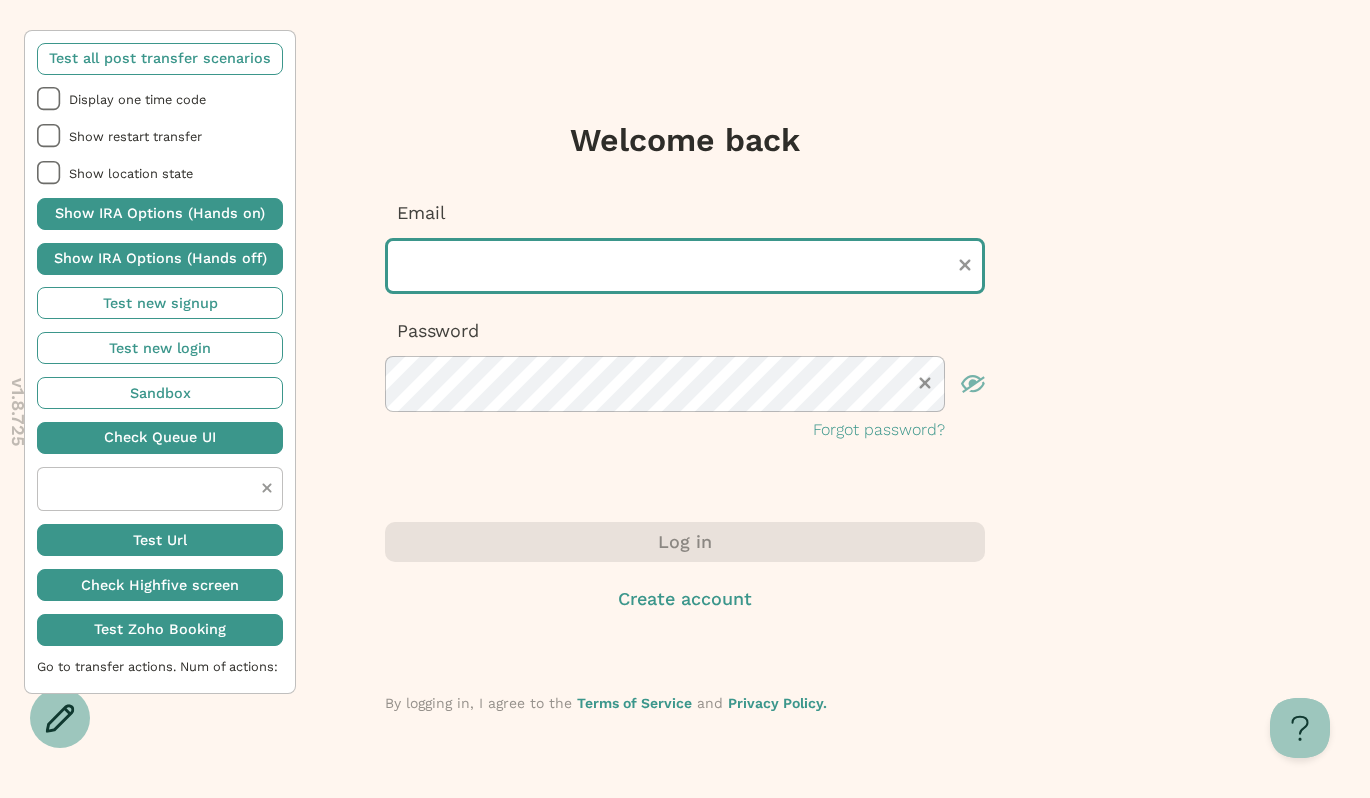 click at bounding box center [685, 266] 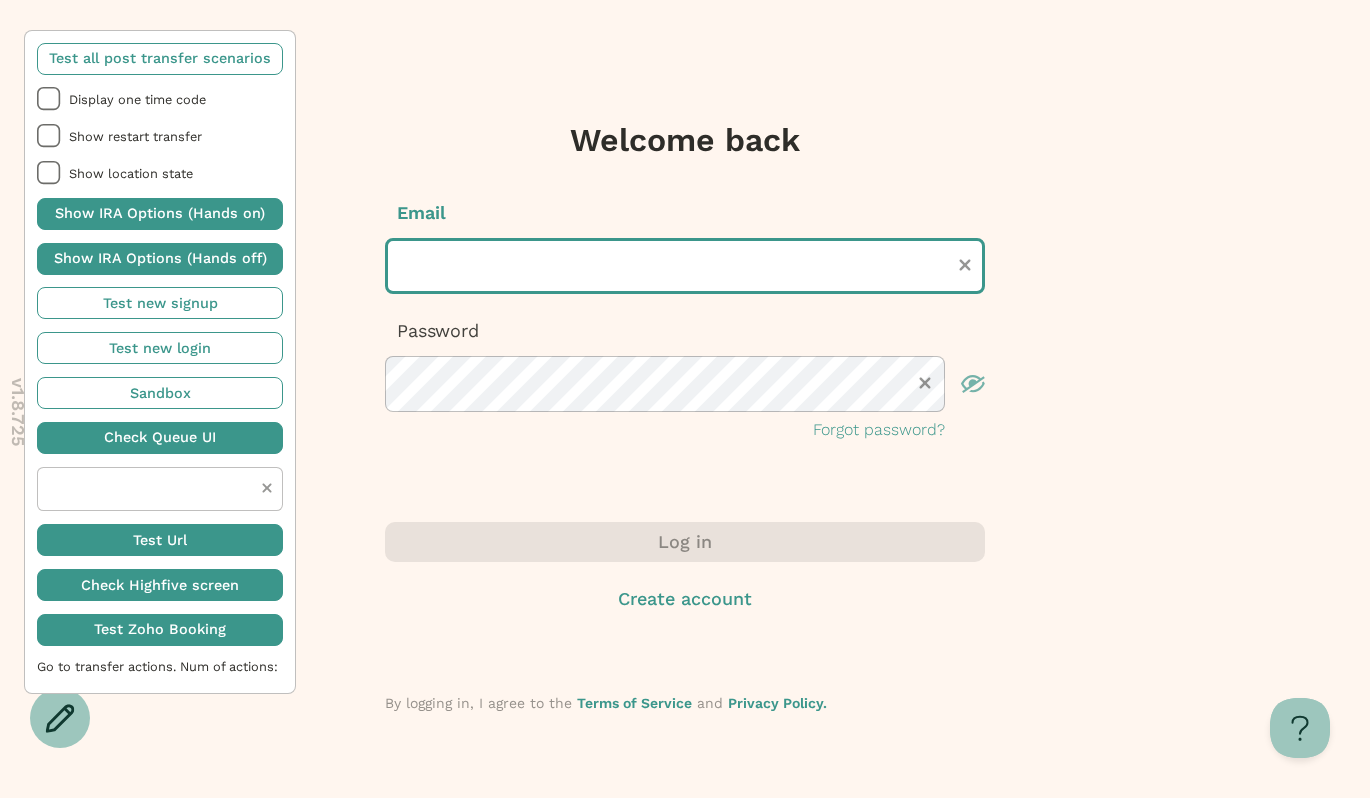 type on "**********" 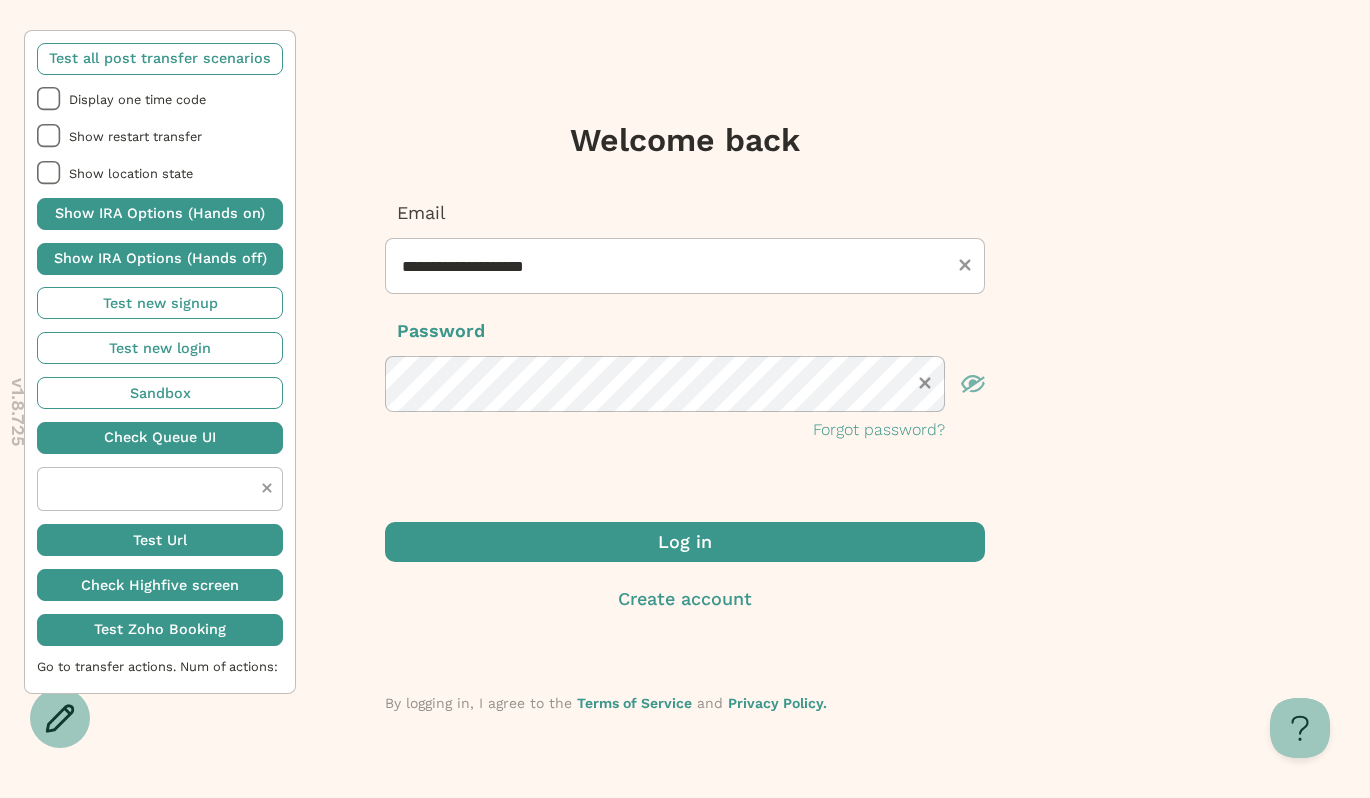 click at bounding box center [685, 542] 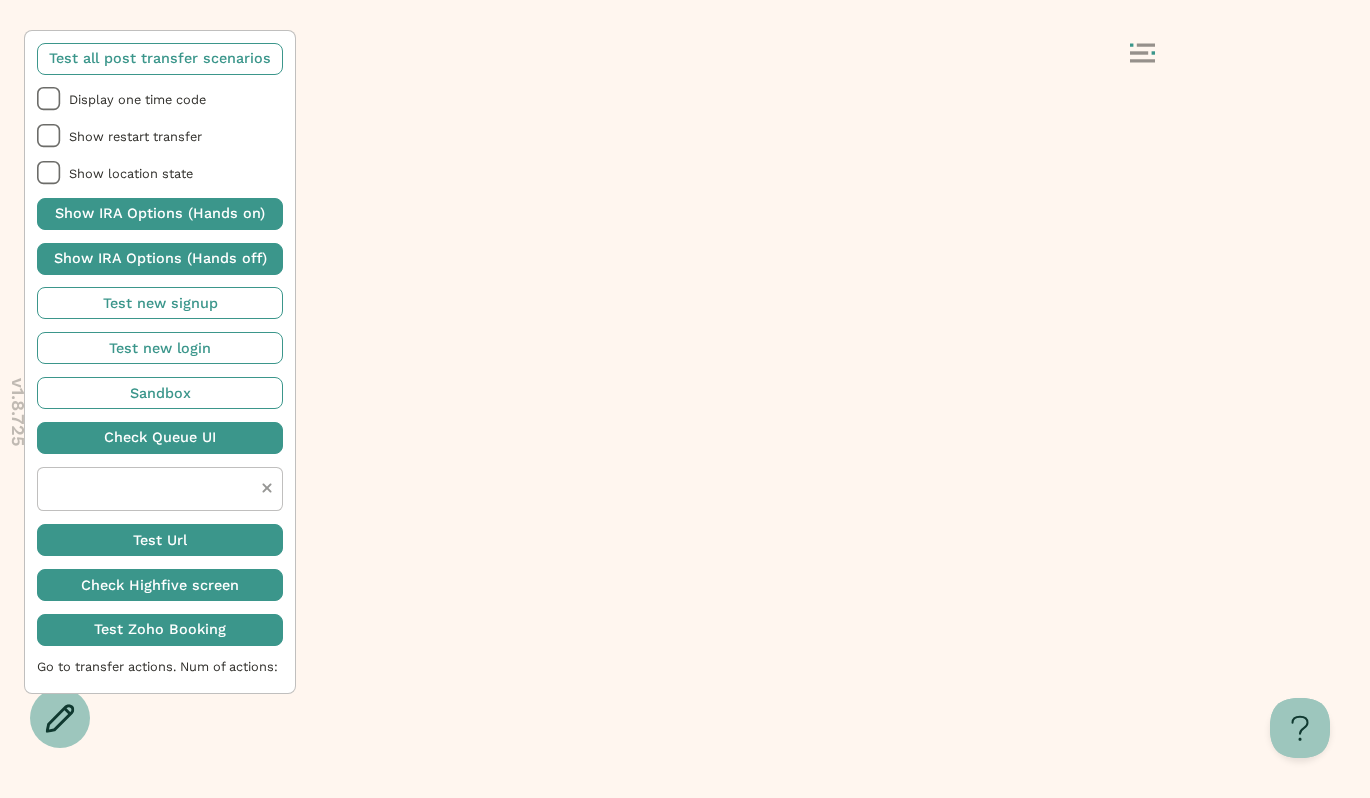 scroll, scrollTop: 0, scrollLeft: 0, axis: both 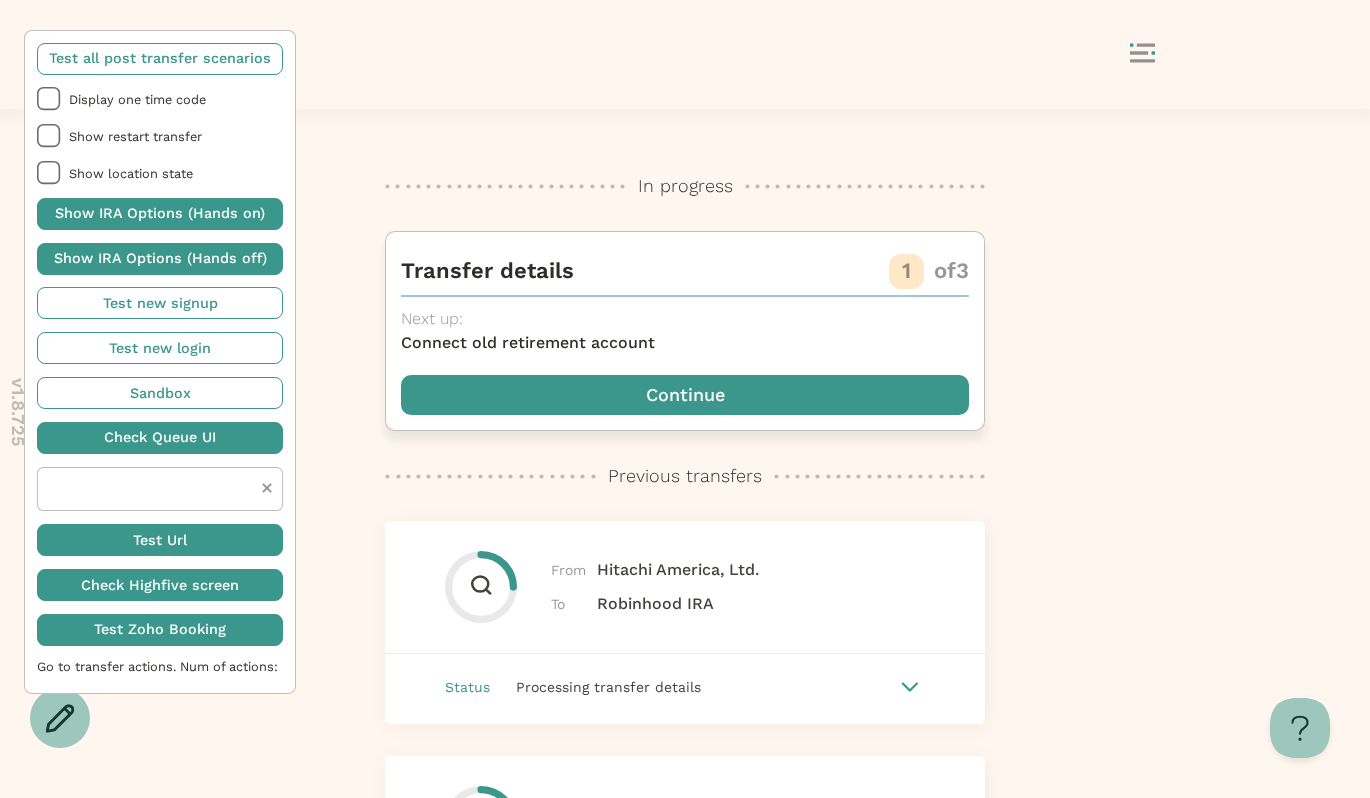 click at bounding box center (685, 395) 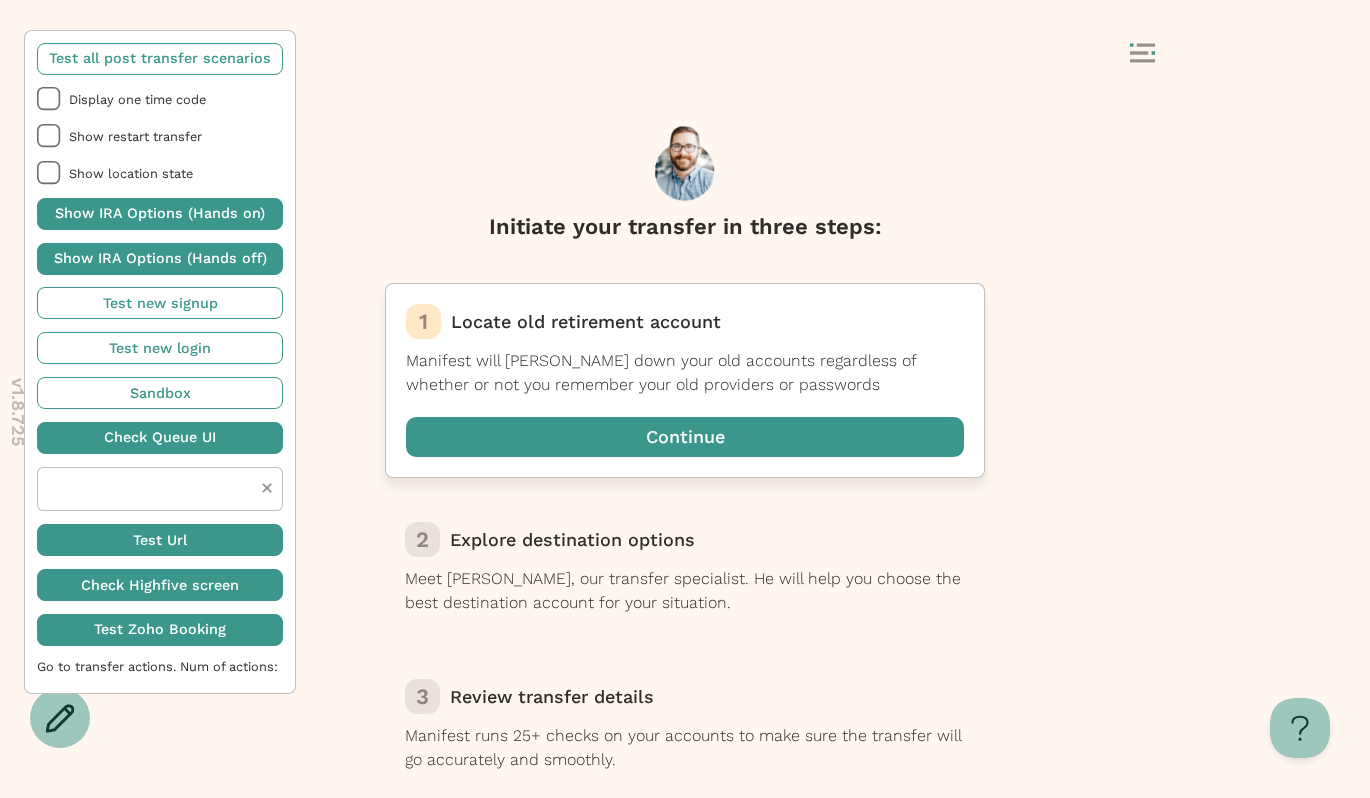 click at bounding box center [685, 437] 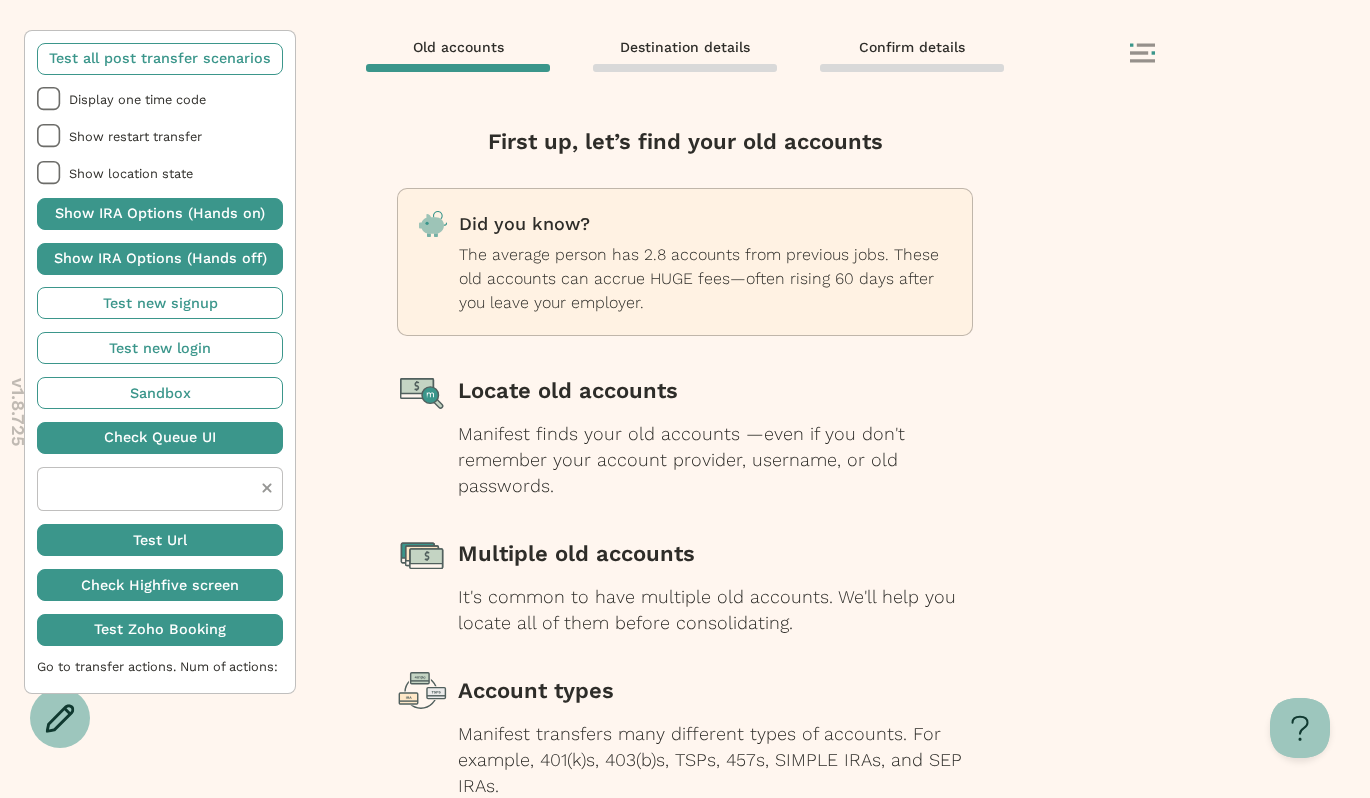 scroll, scrollTop: 153, scrollLeft: 0, axis: vertical 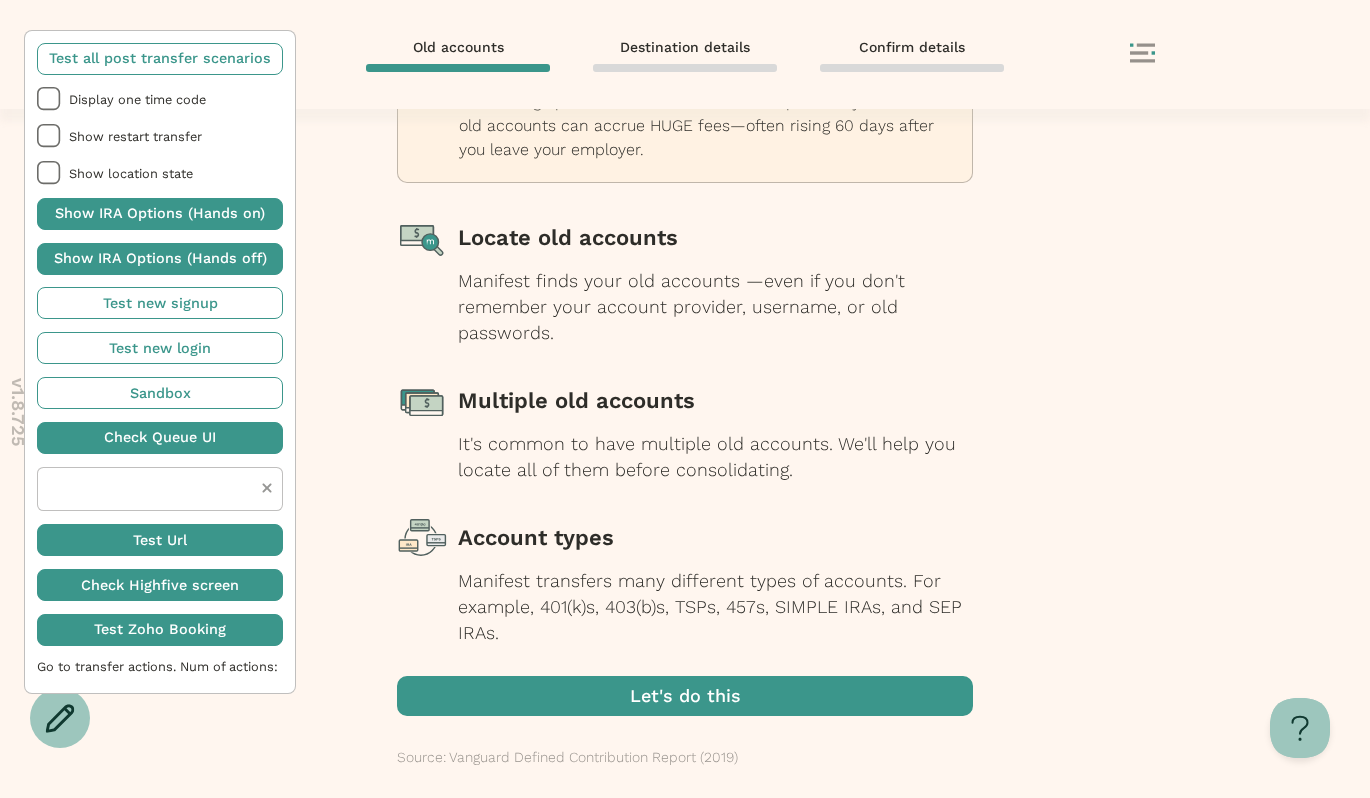 click at bounding box center [685, 696] 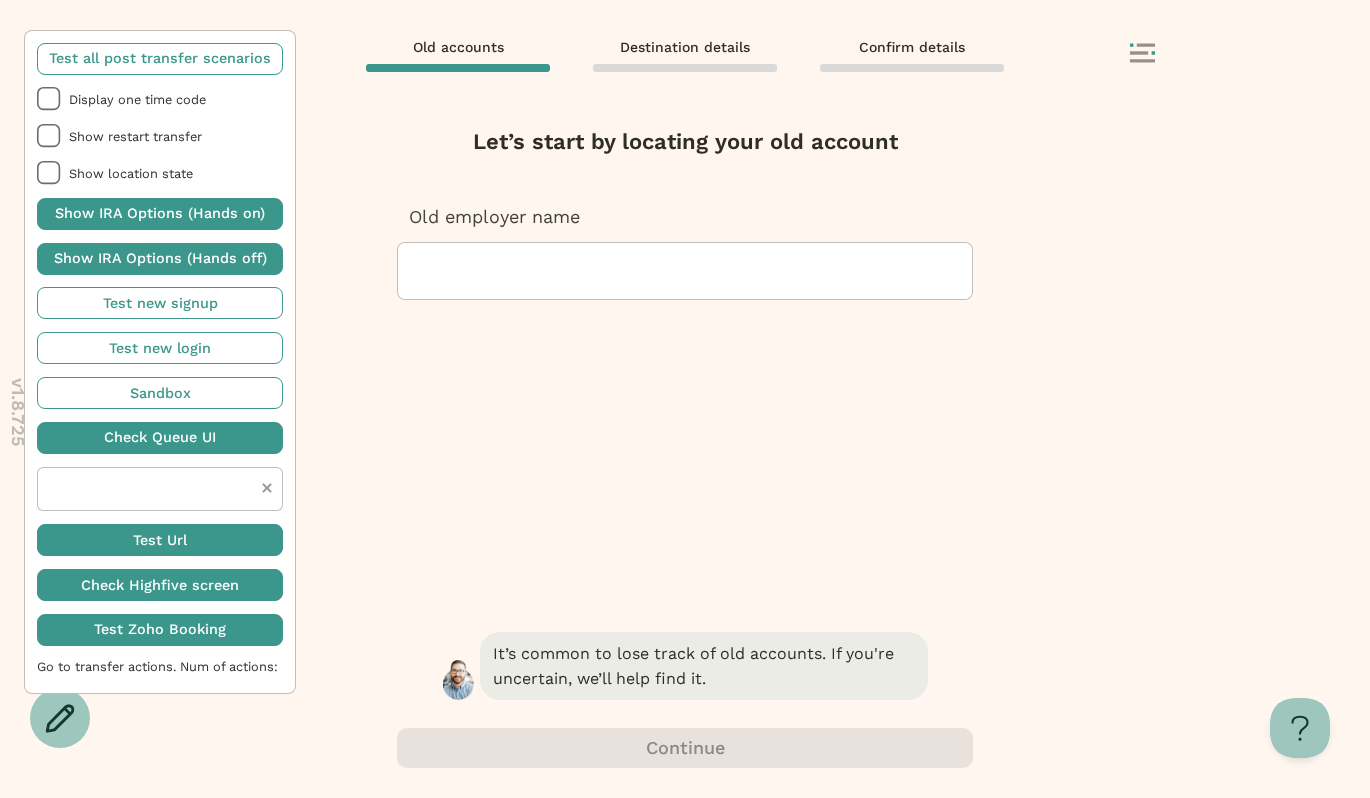 click at bounding box center (685, 271) 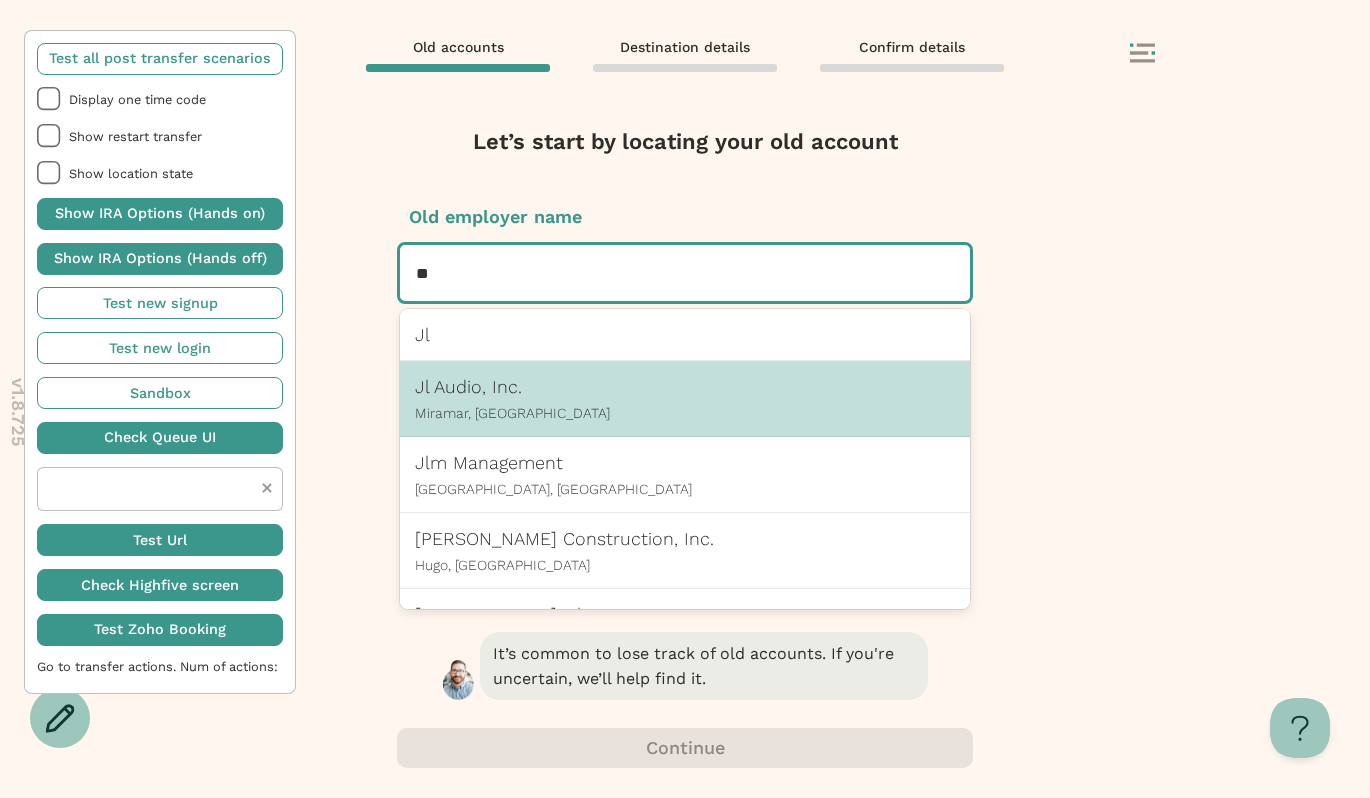 click on "Jl Audio, Inc." at bounding box center [685, 386] 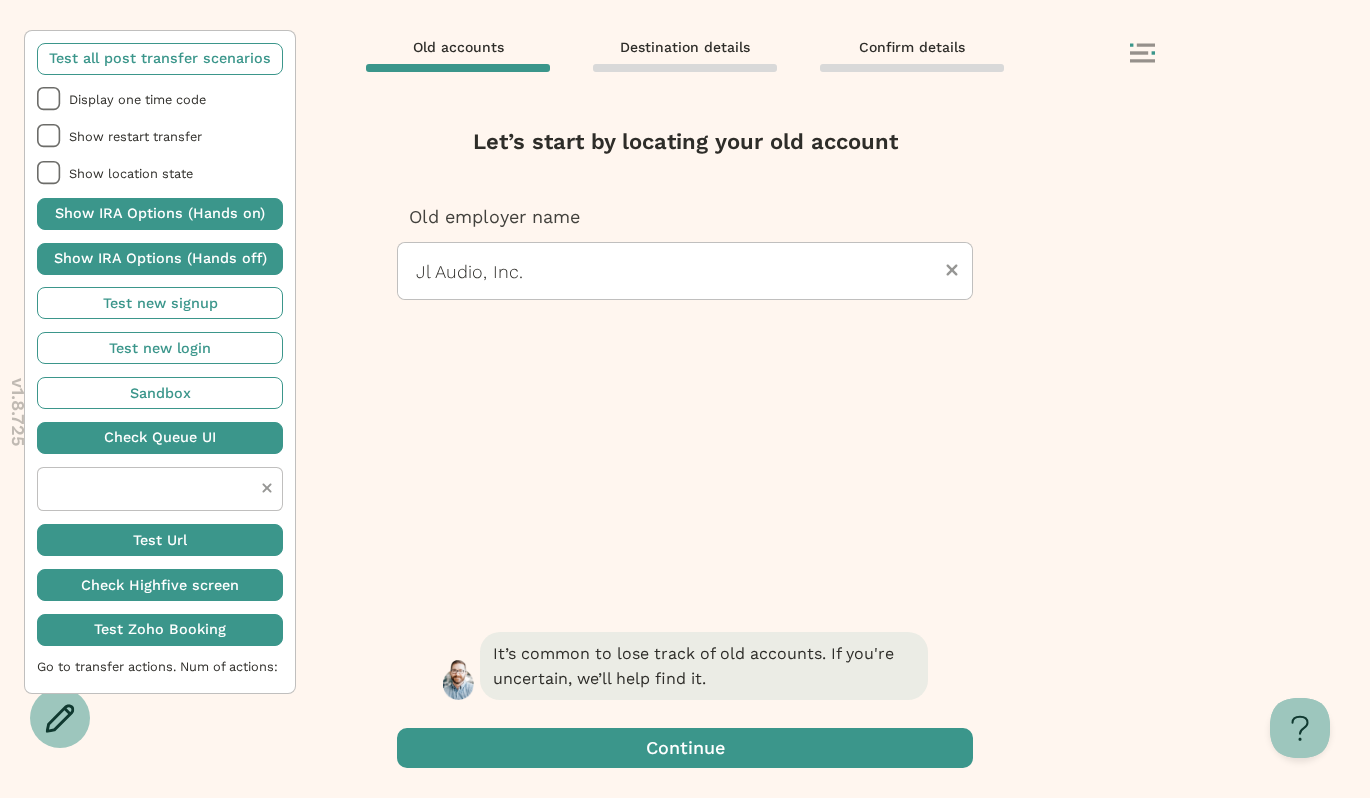 click at bounding box center (685, 748) 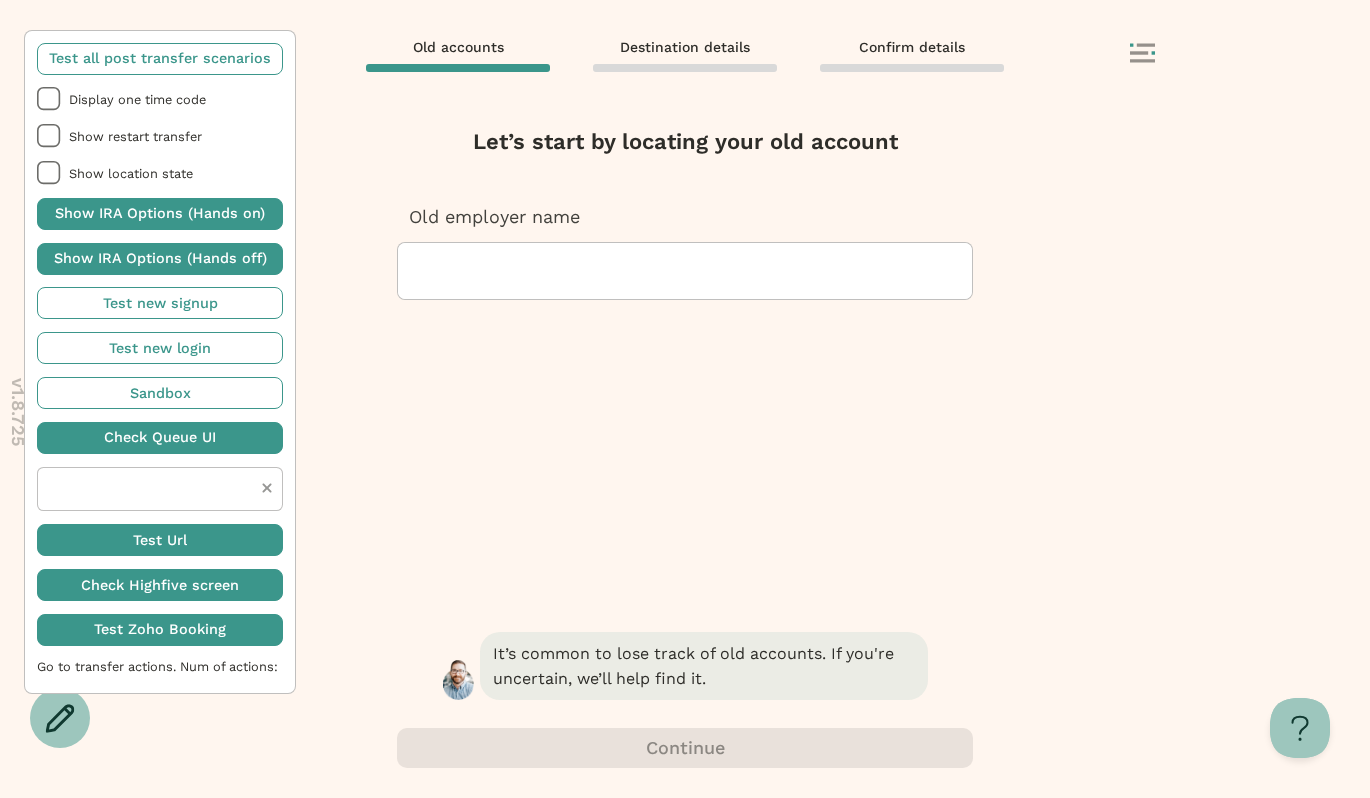 click on "Old accounts Destination details Confirm details" at bounding box center (685, 54) 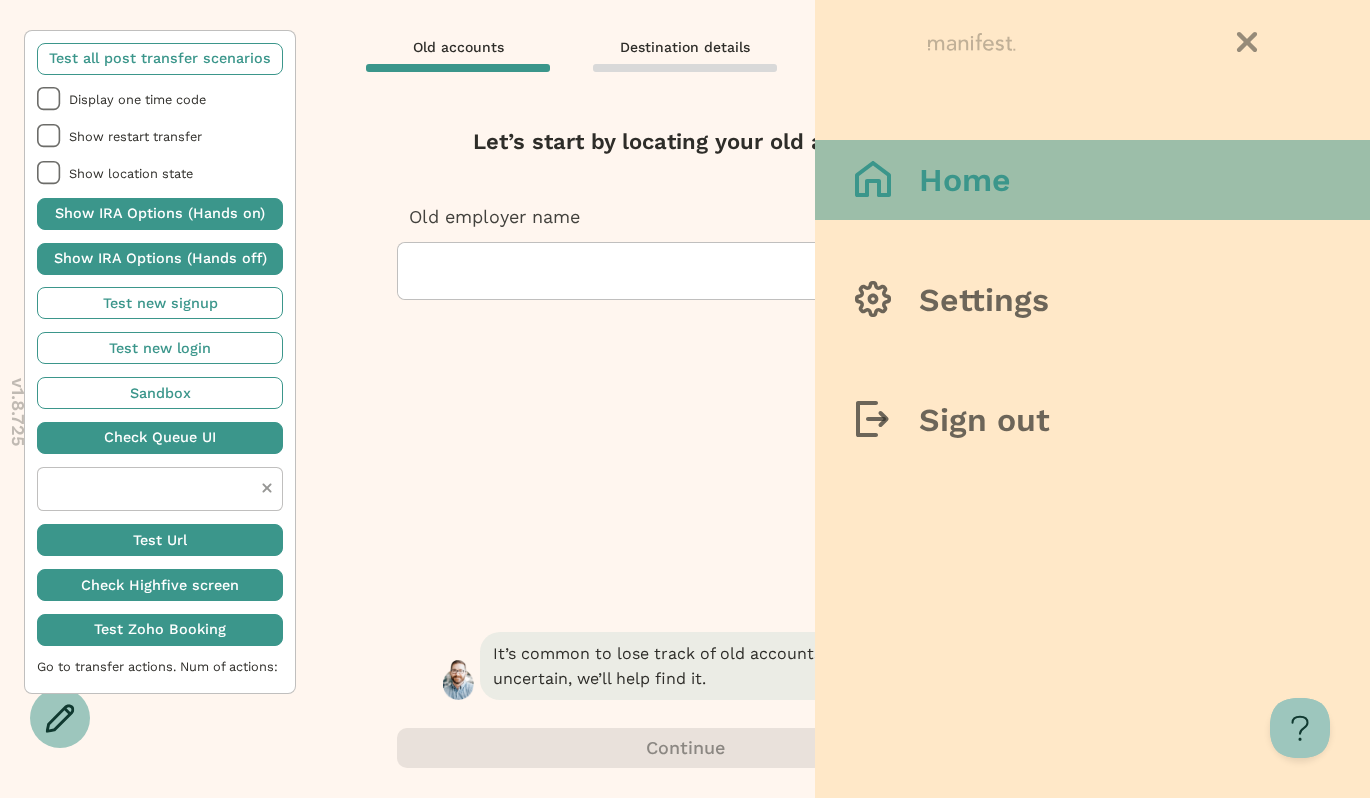 click on "Home" at bounding box center [1092, 180] 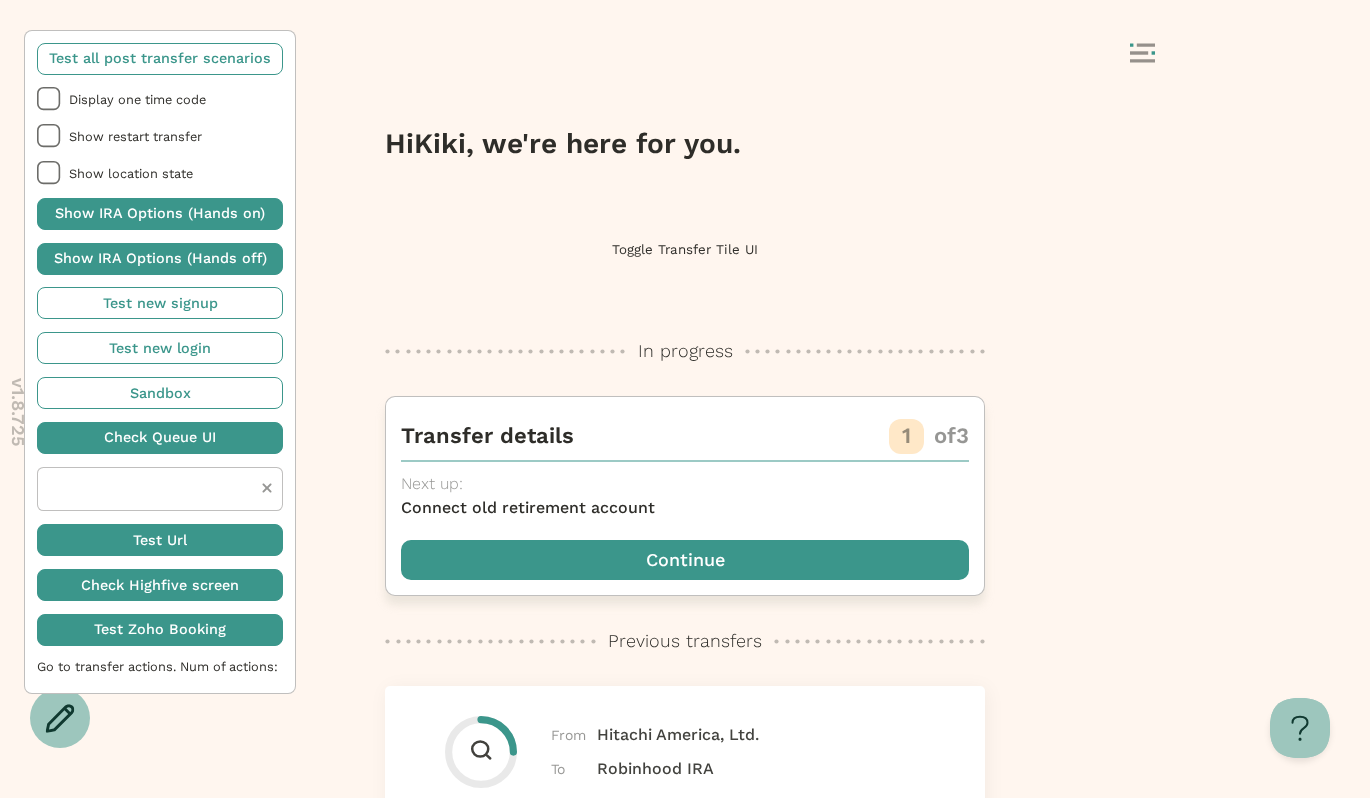 click at bounding box center [685, 560] 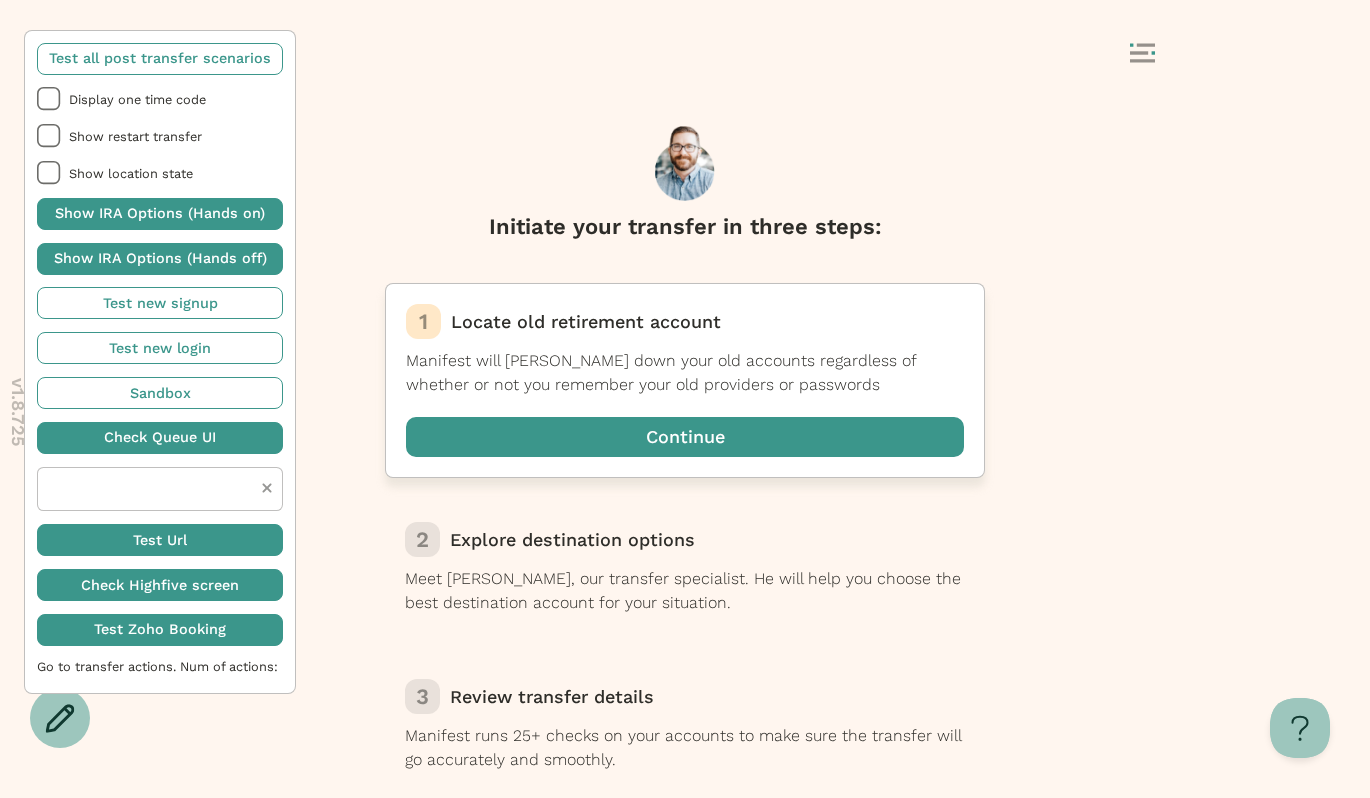 click at bounding box center [685, 437] 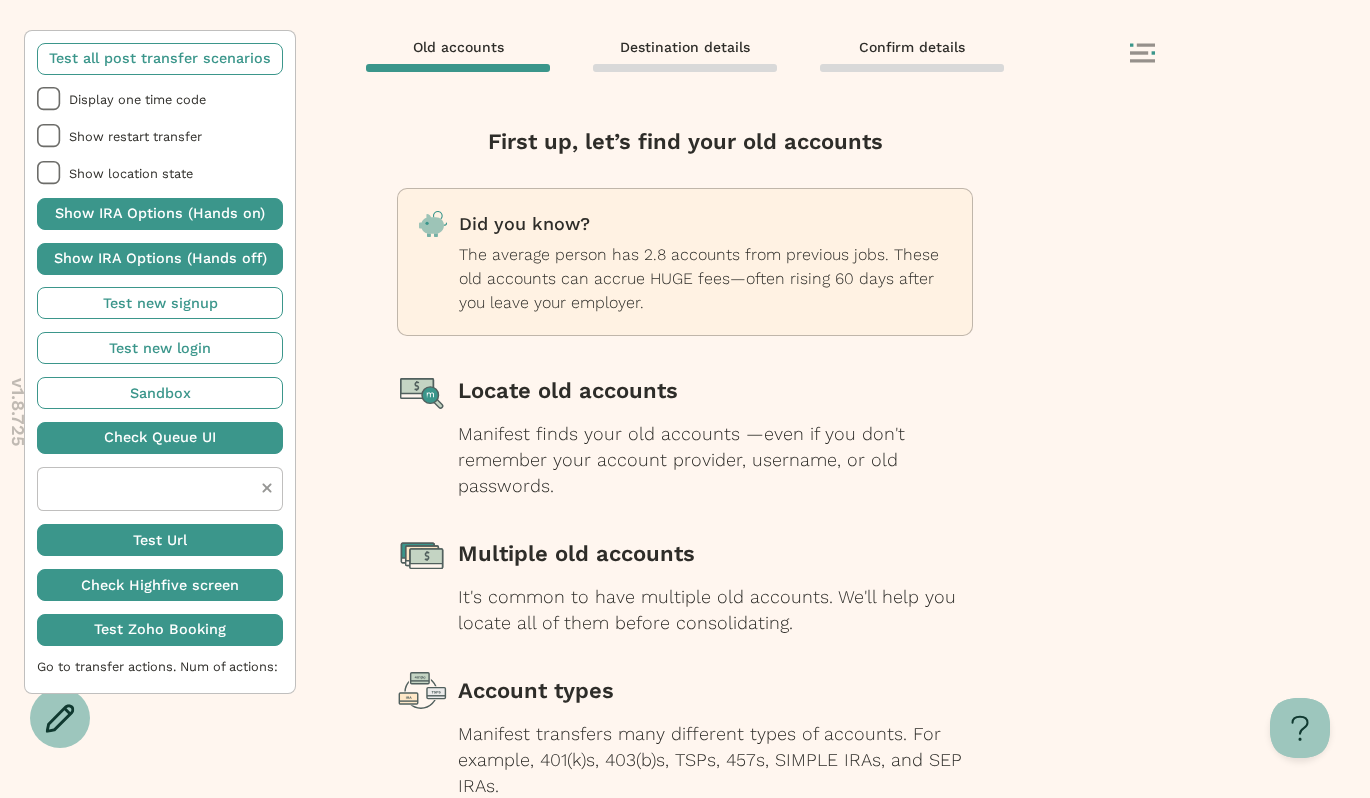 scroll, scrollTop: 153, scrollLeft: 0, axis: vertical 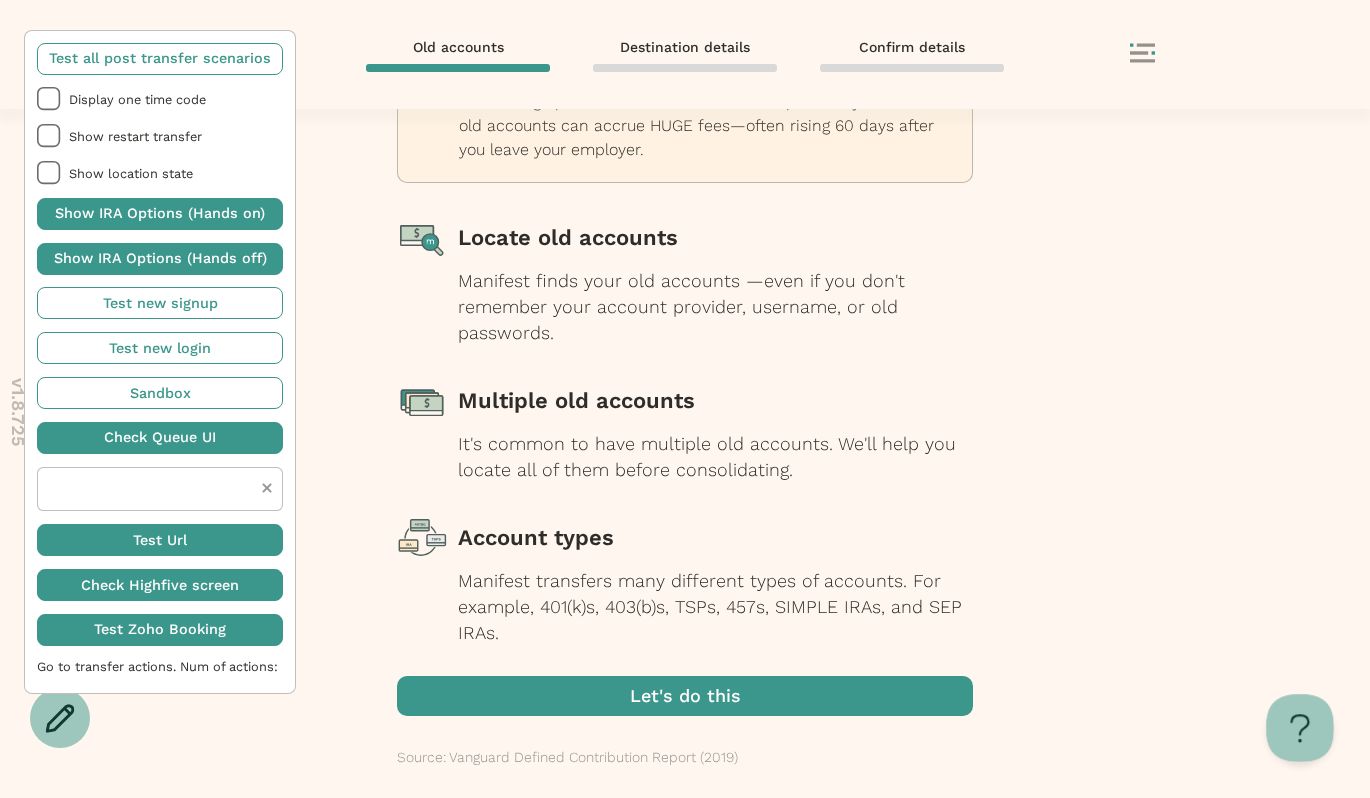 click at bounding box center (1296, 724) 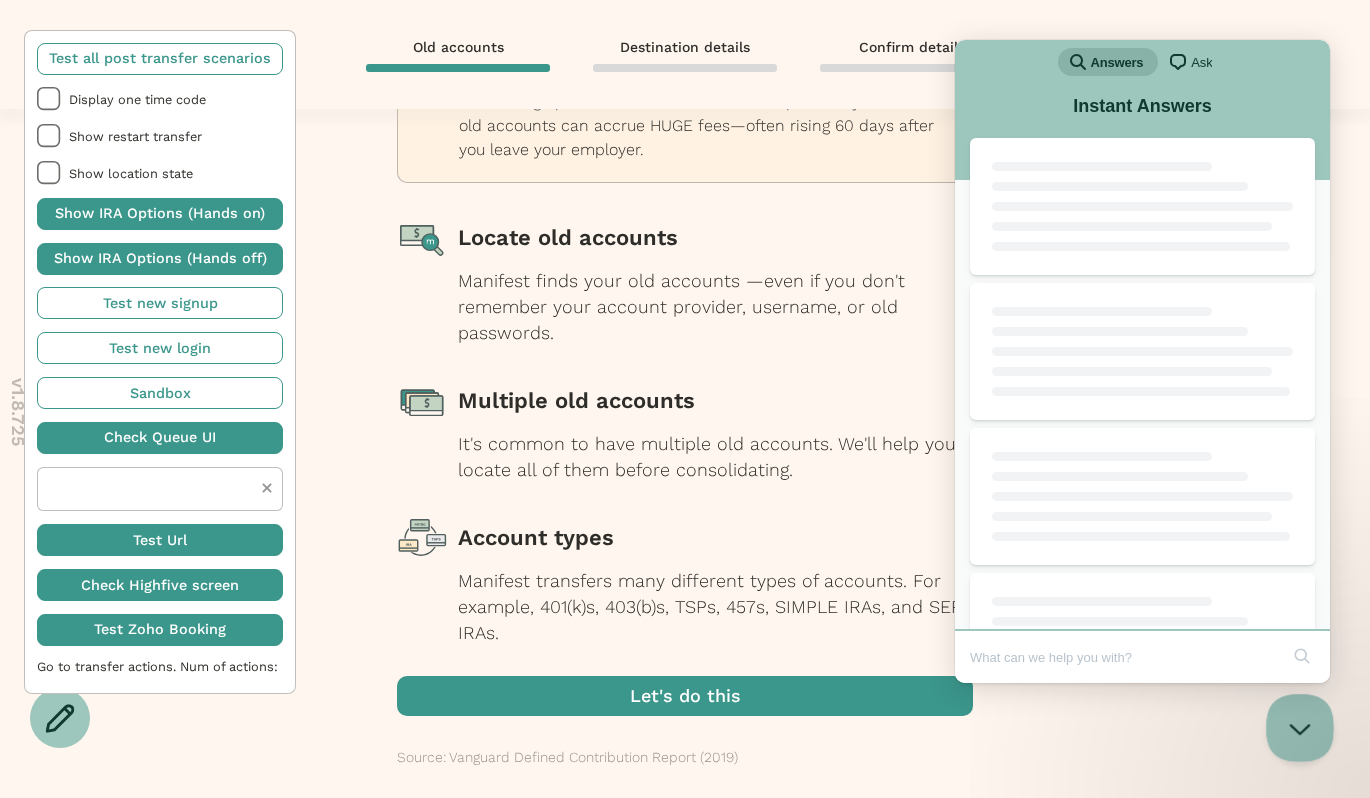 scroll, scrollTop: 0, scrollLeft: 0, axis: both 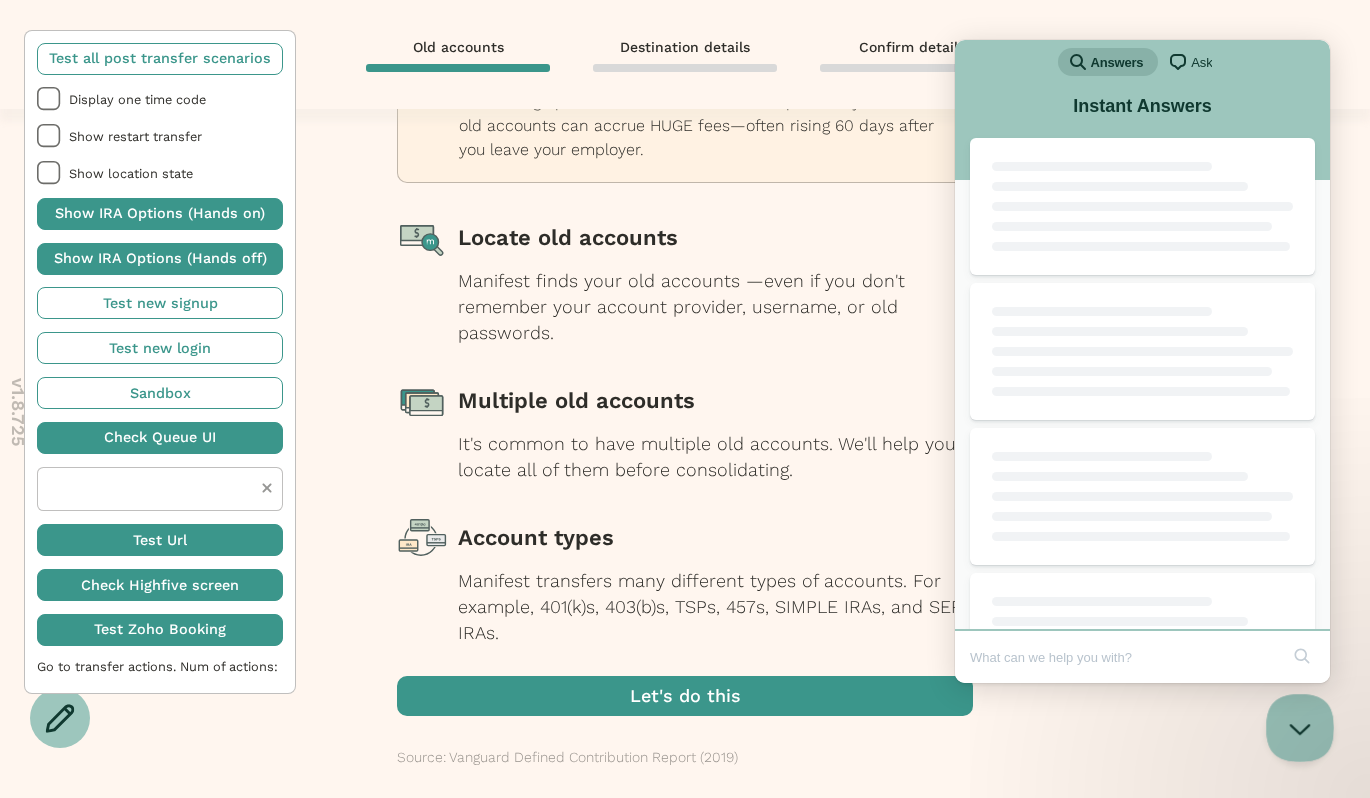 click at bounding box center (1296, 724) 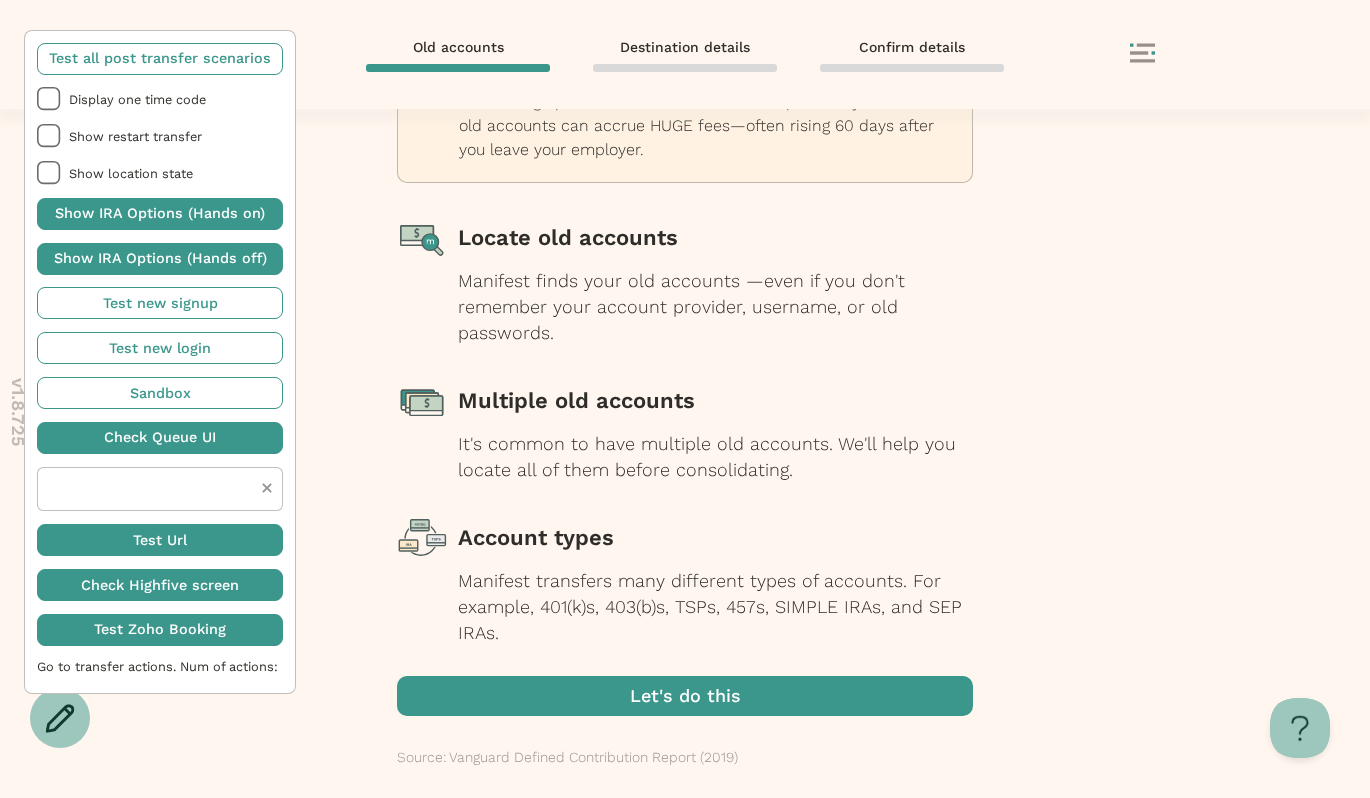 click on "Manifest transfers many different types of accounts. For example, 401(k)s, 403(b)s, TSPs, 457s, SIMPLE IRAs, and SEP IRAs." at bounding box center [715, 607] 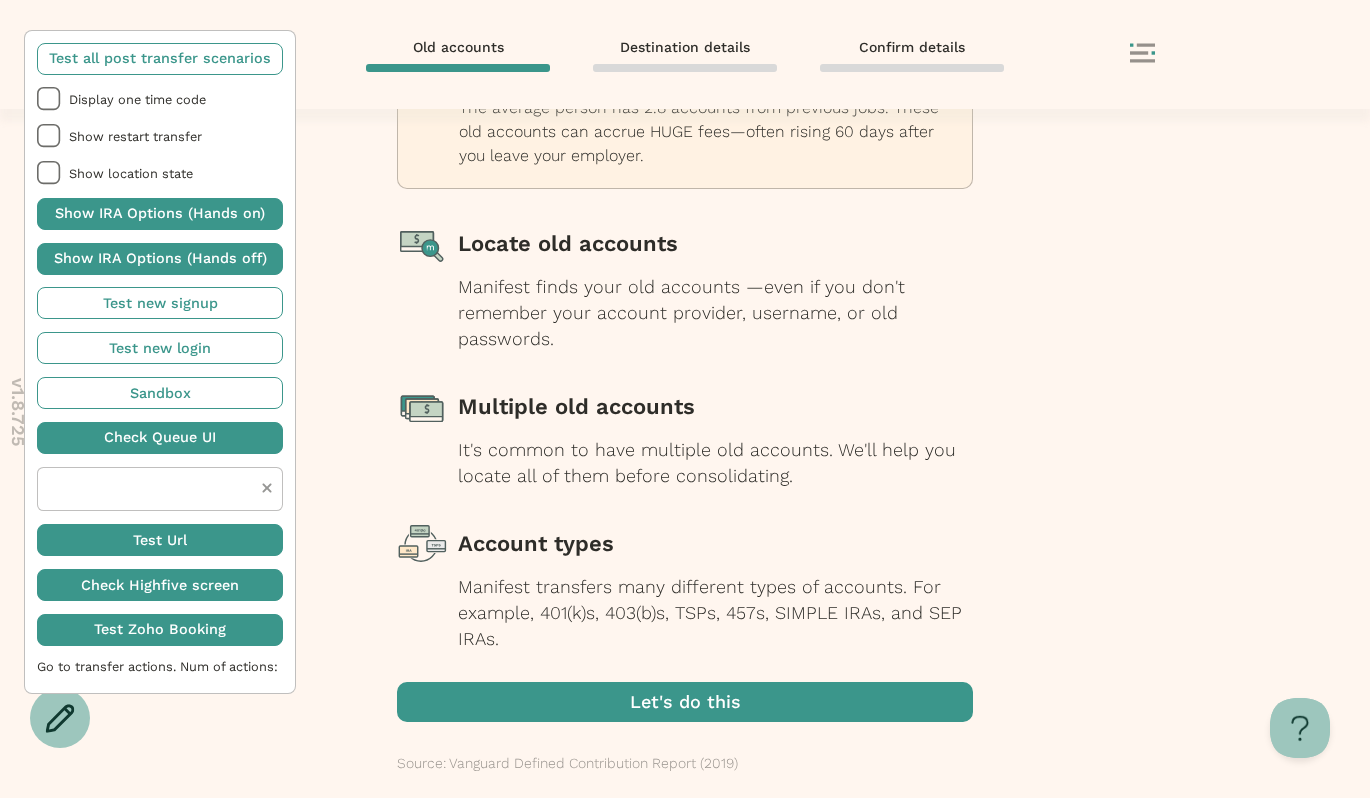 scroll, scrollTop: 153, scrollLeft: 0, axis: vertical 